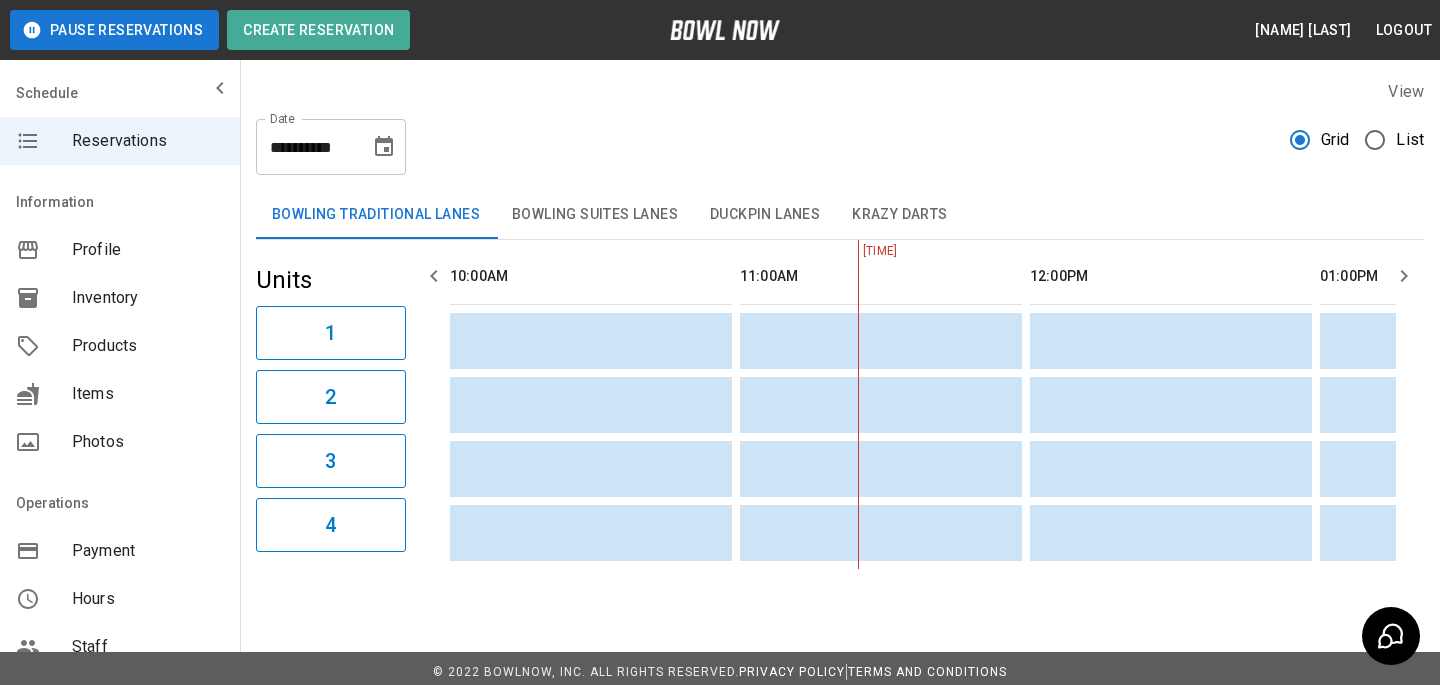 scroll, scrollTop: 8, scrollLeft: 0, axis: vertical 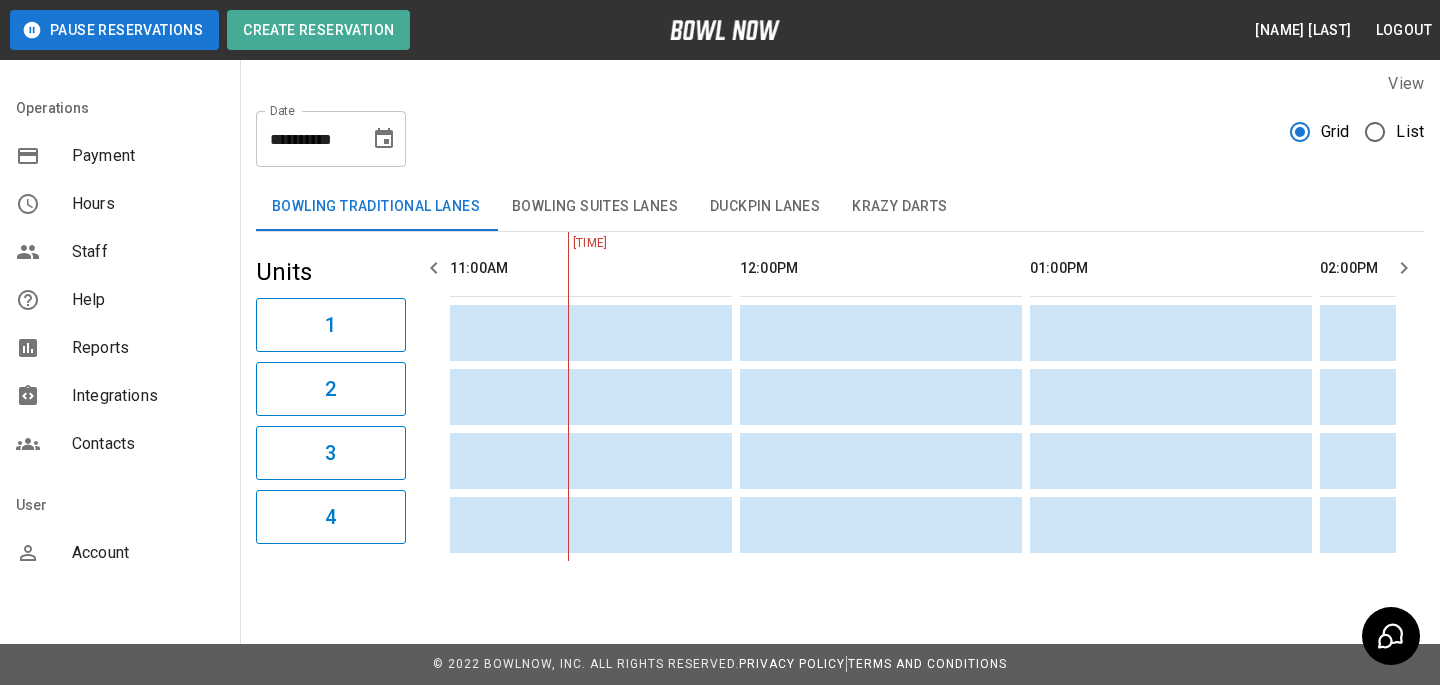click on "Account" at bounding box center (120, 553) 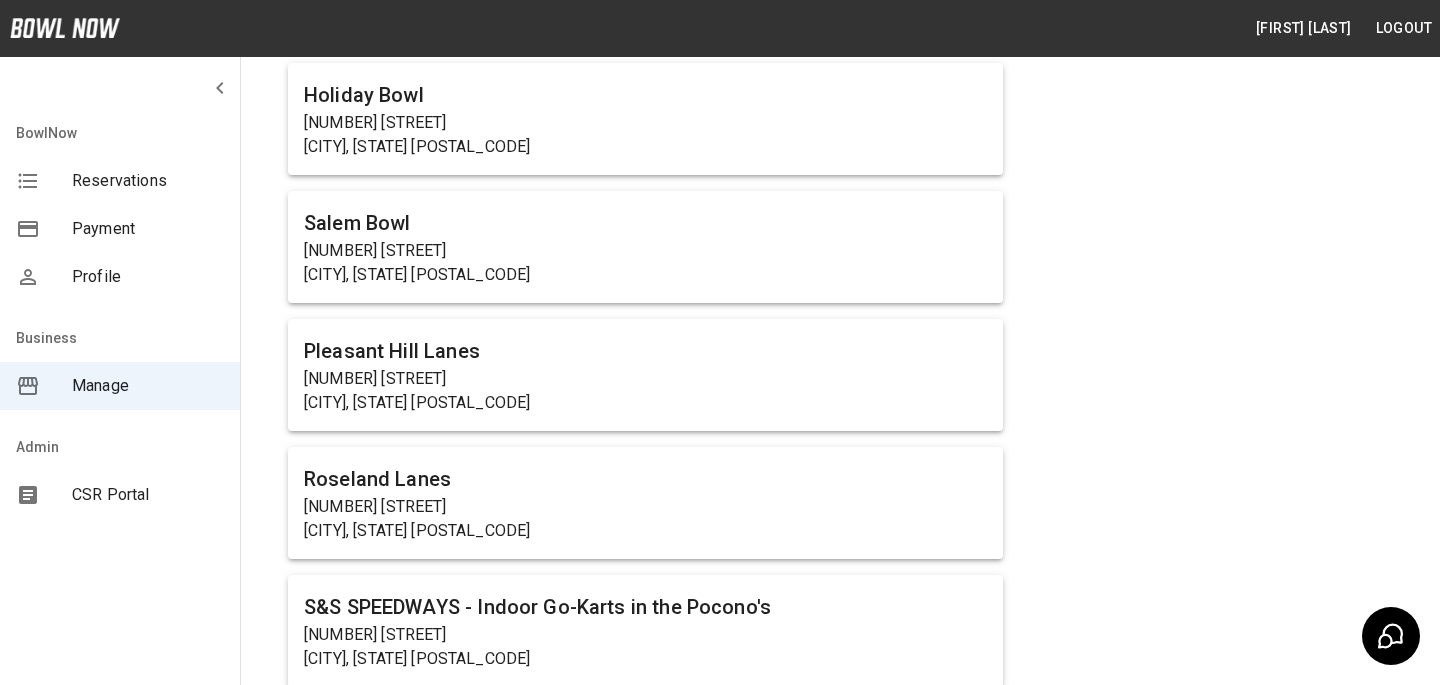 scroll, scrollTop: 316, scrollLeft: 0, axis: vertical 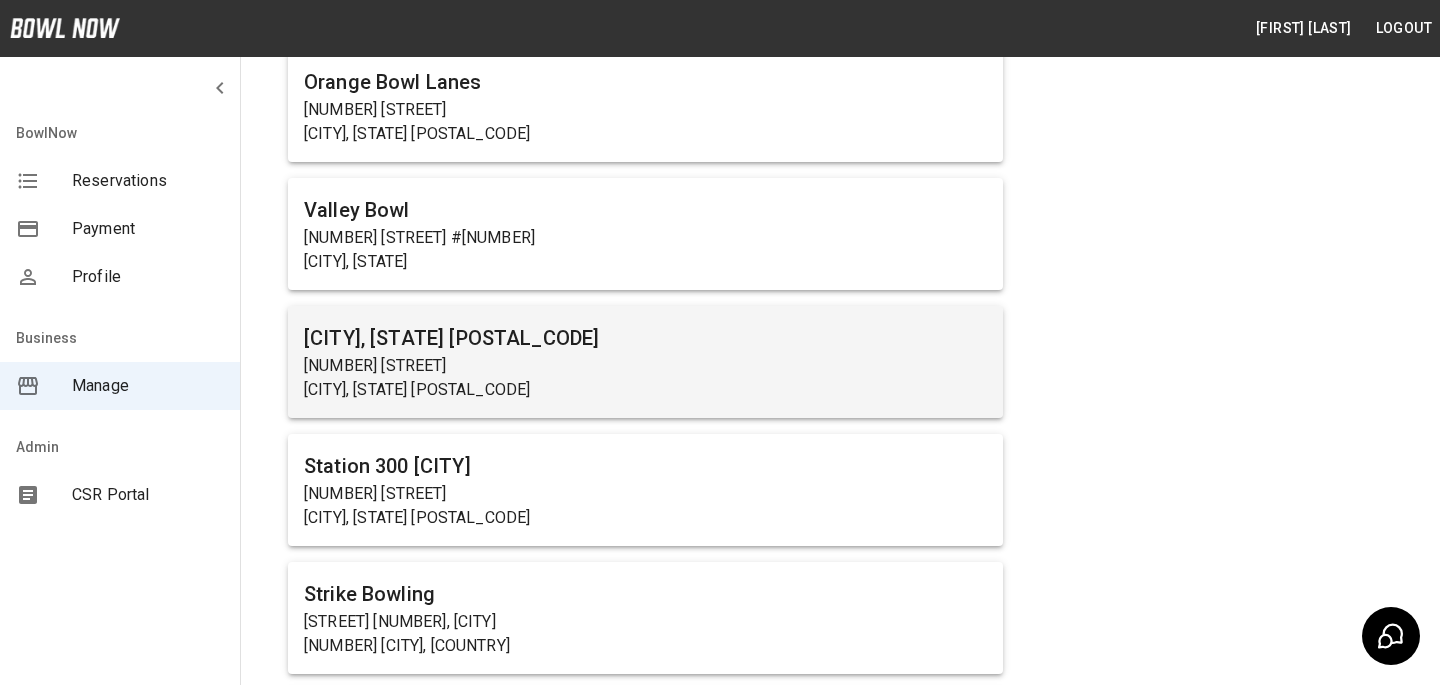 click on "[CITY], [STATE] [POSTAL_CODE]" at bounding box center [645, 390] 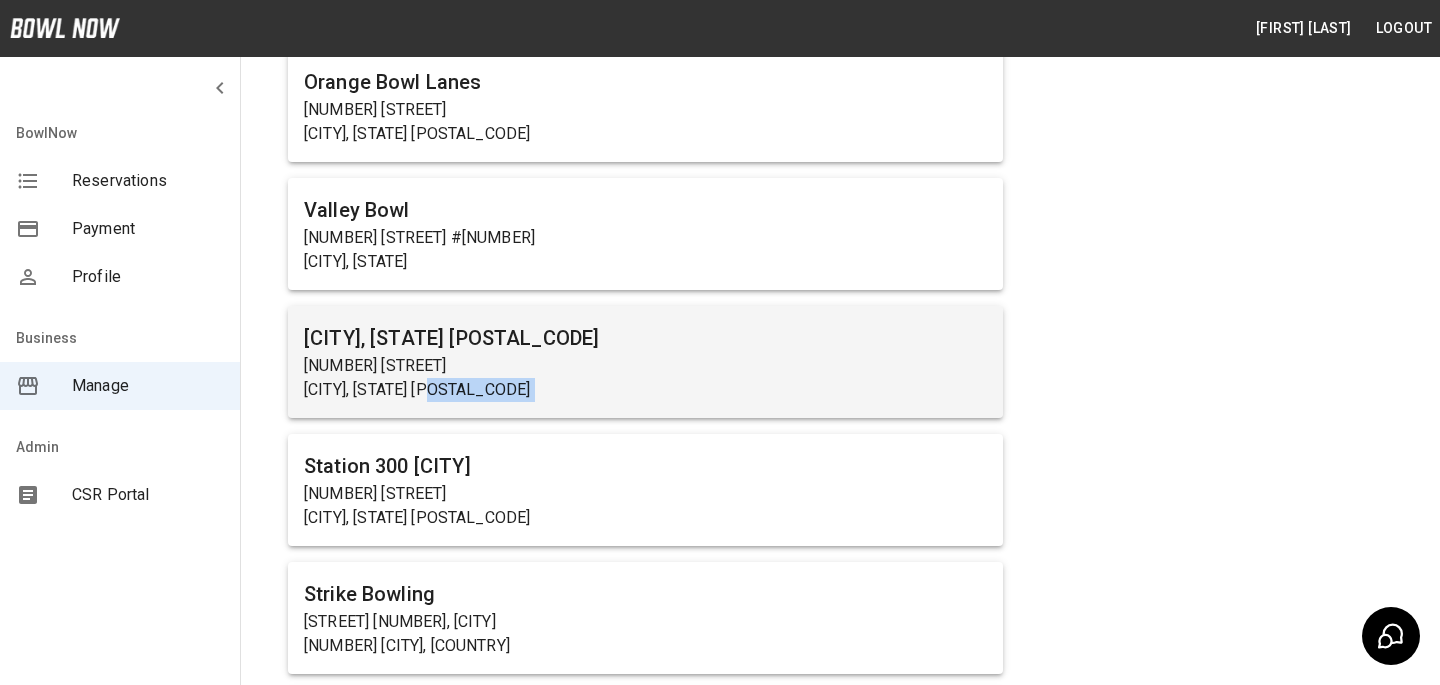 click on "[CITY], [STATE] [POSTAL_CODE]" at bounding box center [645, 390] 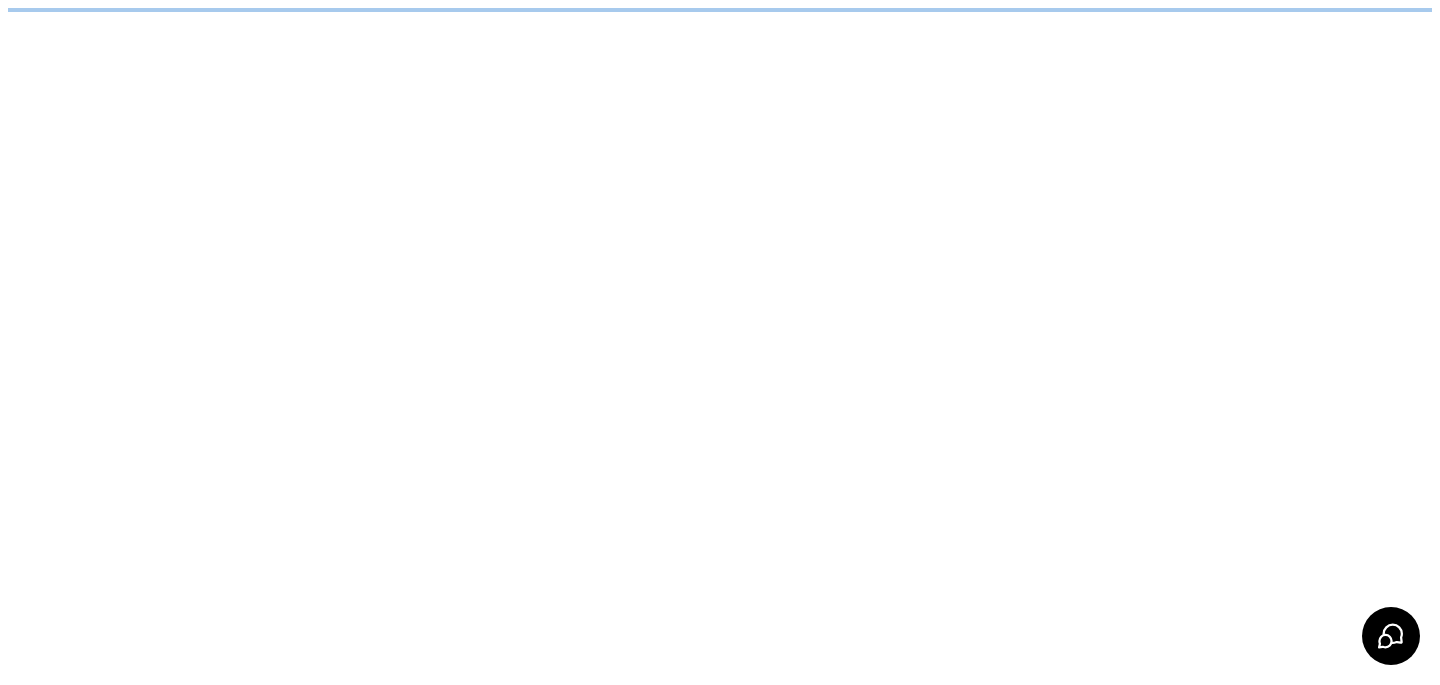 scroll, scrollTop: 0, scrollLeft: 0, axis: both 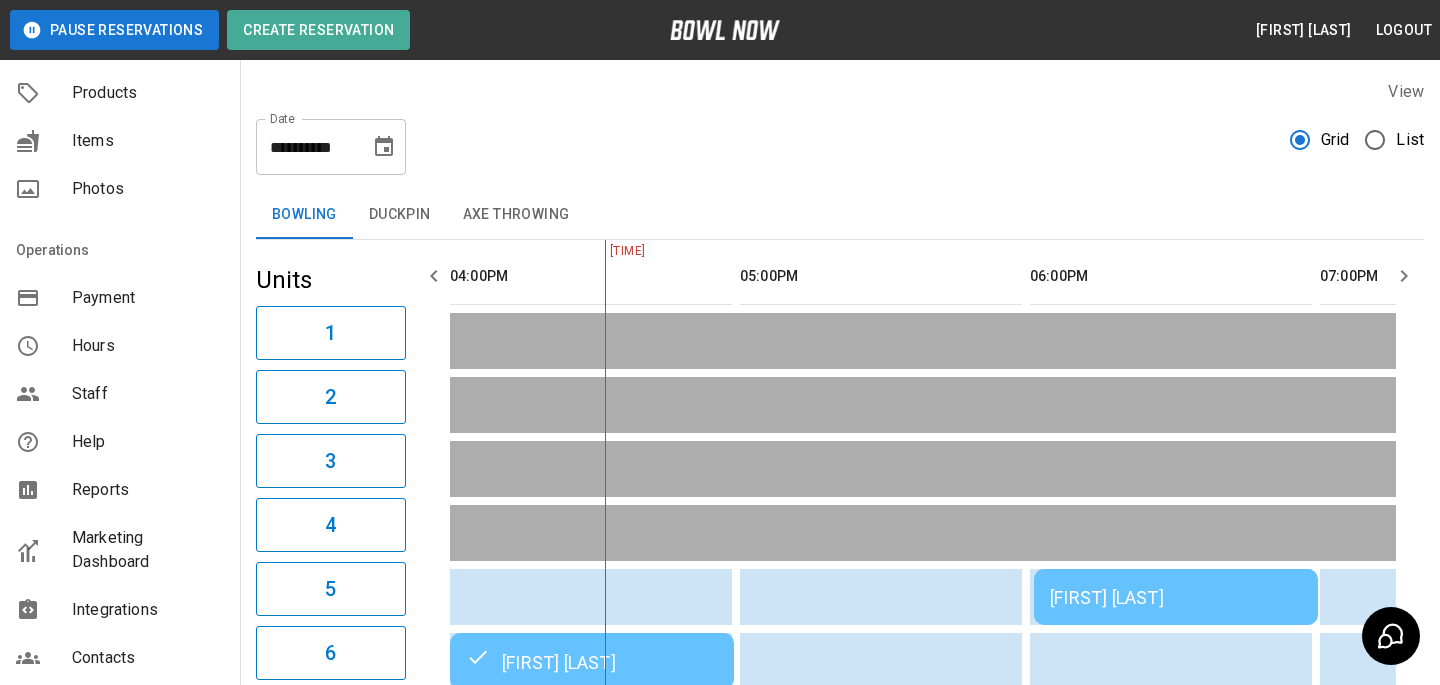 click on "Products" at bounding box center (148, 93) 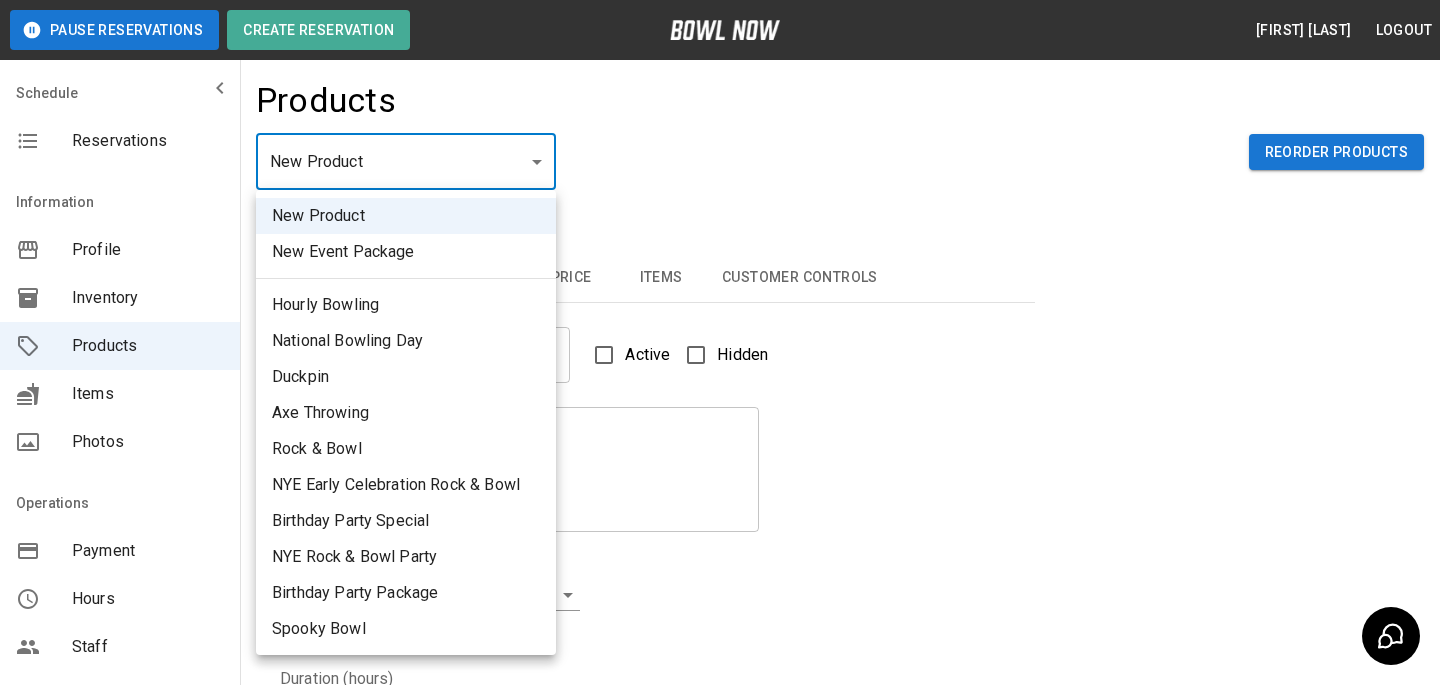 click on "Pause Reservations Create Reservation [FIRST] [LAST] Logout Schedule Reservations Information Profile Inventory Products Items Photos Operations Payment Hours Staff Help Reports Marketing Dashboard Integrations Contacts User Account Products New Product ** ​ Reorder Products Details Basic Image Hours Price Items Customer Controls Name Name Active Hidden Description Description Inventory ​ Duration (hours) Min * Min Max * Max Guest Count Min * Min Max * Max Limit Product Availability Restrict product availability within a date range Limit Availability? Current Image Select an Image Upload Product Hours: Same as Business Hours ******* Product Hours: Deposit only? Collect Deposit Only % * ​ percent ******* ​ Unit Price $ * Unit Price per hour **** ​ Price per Shoe $ * Price per Shoe Include Shoes? Require Shoes? Sales Tax % * Sales Tax Tax Unit Price Tax Shoes Discounts and Promos Create discount codes and promos for your product ADD DISCOUNT CODE Select Items For This Product Pitcher of Soda Yes Help" at bounding box center [720, 644] 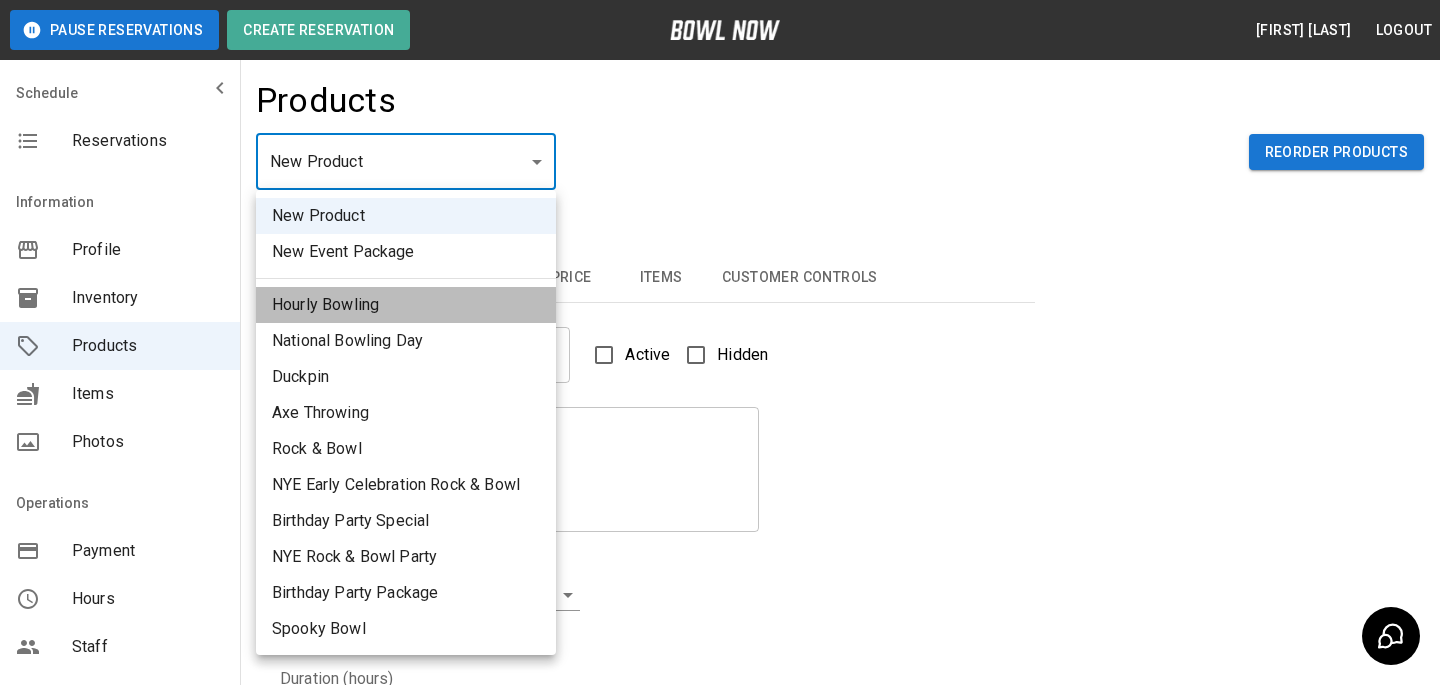 click on "Hourly Bowling" at bounding box center [406, 305] 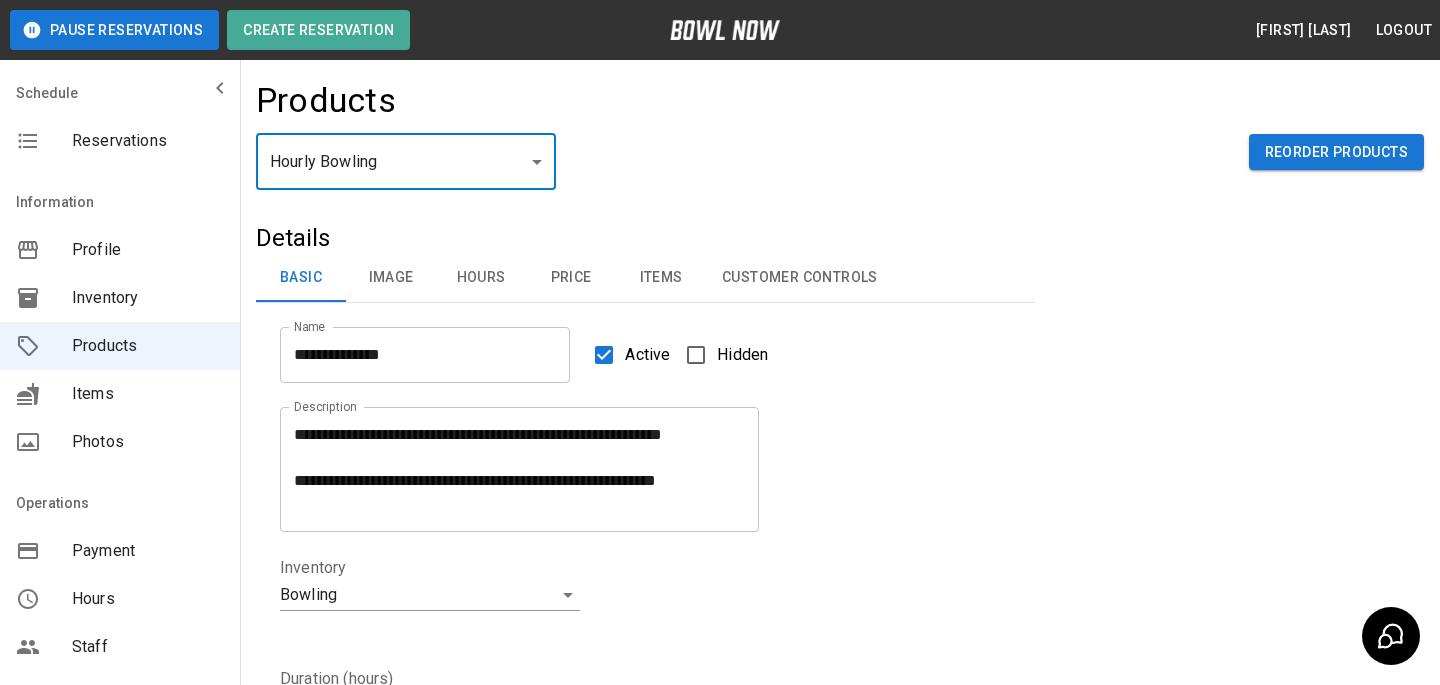 click on "Pause Reservations Create Reservation [FIRST] [LAST] Logout Schedule Reservations Information Profile Inventory Products Items Photos Operations Payment Hours Staff Help Reports Marketing Dashboard Integrations Contacts User Account Products New Product ** ​ Reorder Products Details Basic Image Hours Price Items Customer Controls Name Name Active Hidden Description Description Inventory ​ Duration (hours) Min * Min Max * Max Guest Count Min * Min Max * Max Limit Product Availability Restrict product availability within a date range Limit Availability? Current Image Select an Image Upload Product Hours: Same as Business Hours ******* Product Hours: Deposit only? Collect Deposit Only % * ​ percent ******* ​ Unit Price $ * Unit Price per hour **** ​ Price per Shoe $ * Price per Shoe Include Shoes? Require Shoes? Sales Tax % * Sales Tax Tax Unit Price Tax Shoes Discounts and Promos Create discount codes and promos for your product ADD DISCOUNT CODE Select Items For This Product Pitcher of Soda Yes Help" at bounding box center [720, 644] 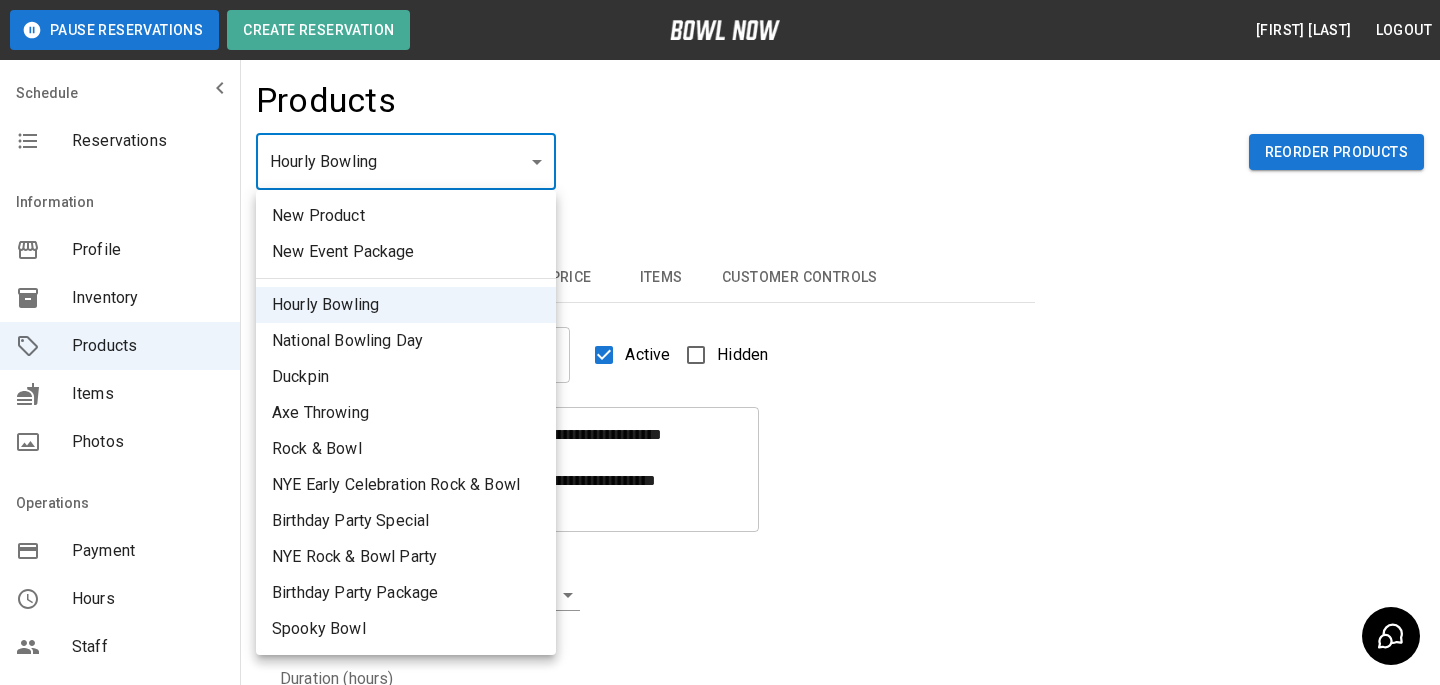 click at bounding box center (720, 342) 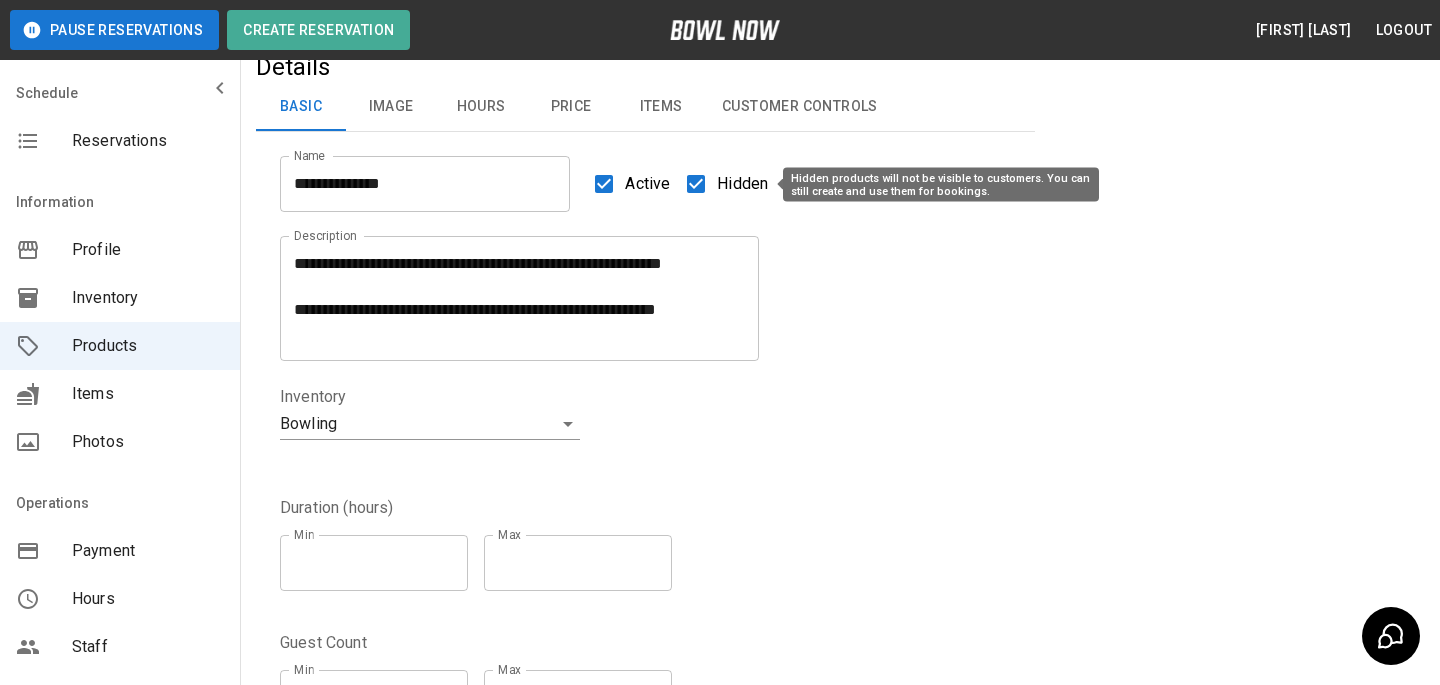 scroll, scrollTop: 599, scrollLeft: 0, axis: vertical 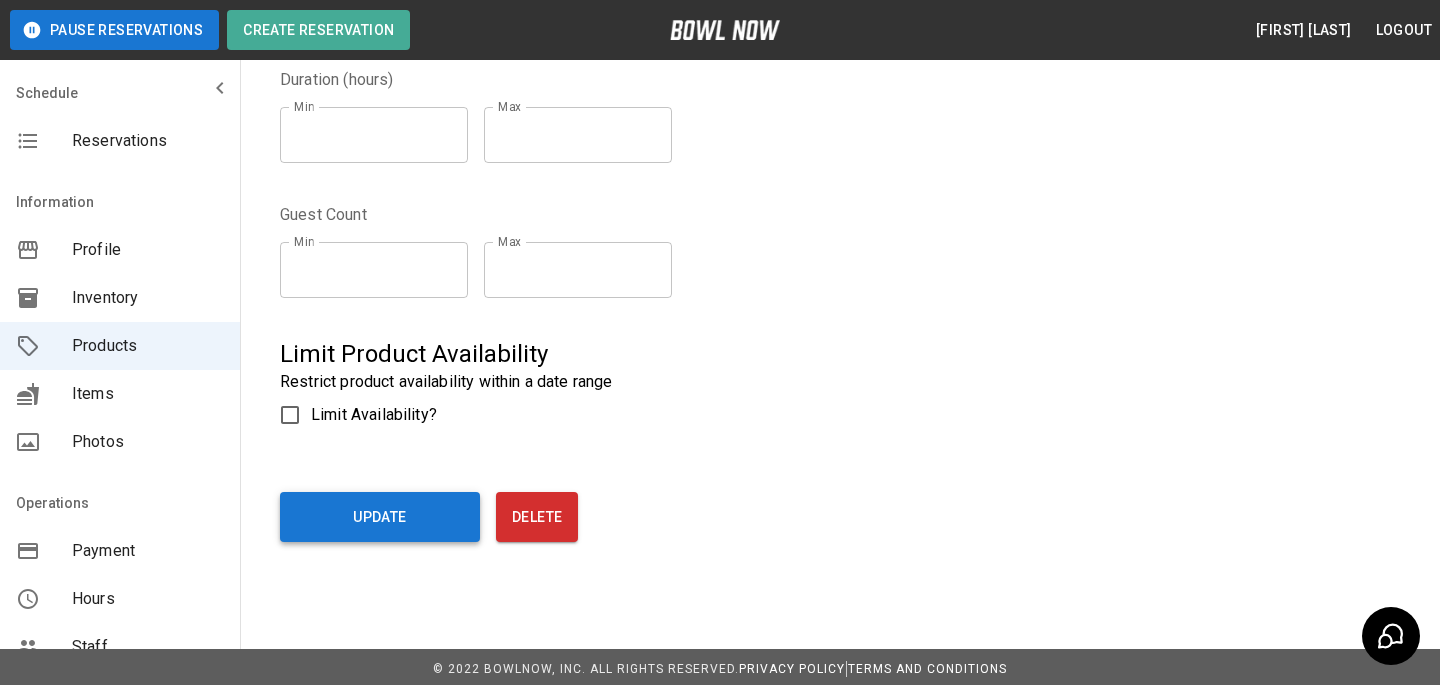 click on "Update" at bounding box center [380, 517] 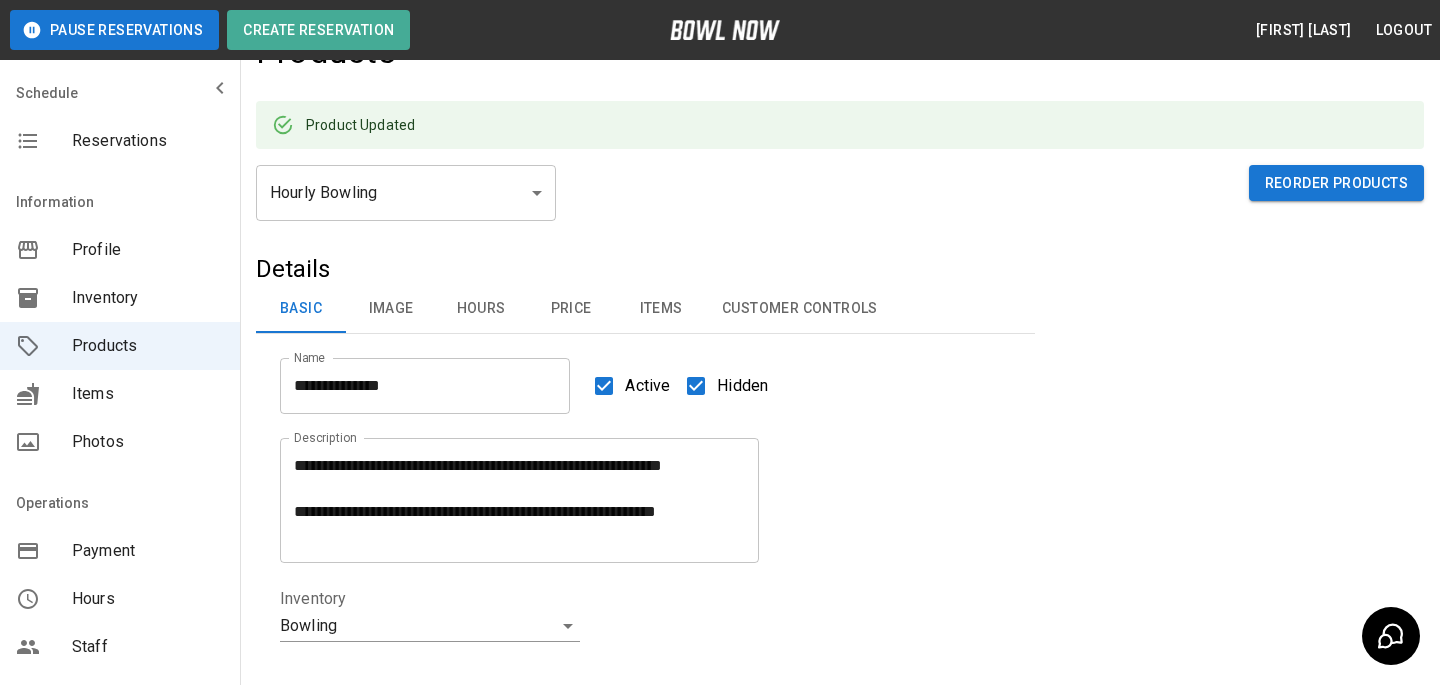 scroll, scrollTop: 0, scrollLeft: 0, axis: both 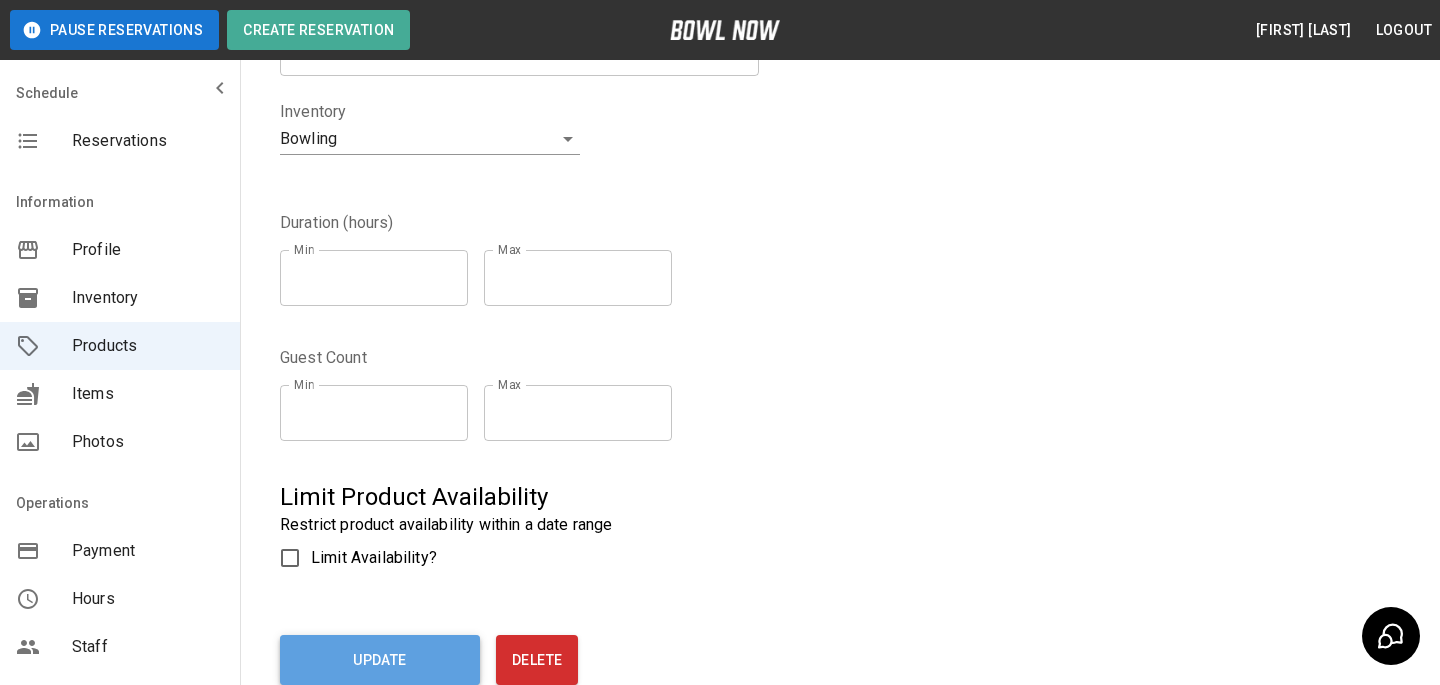 click on "Update" at bounding box center [380, 660] 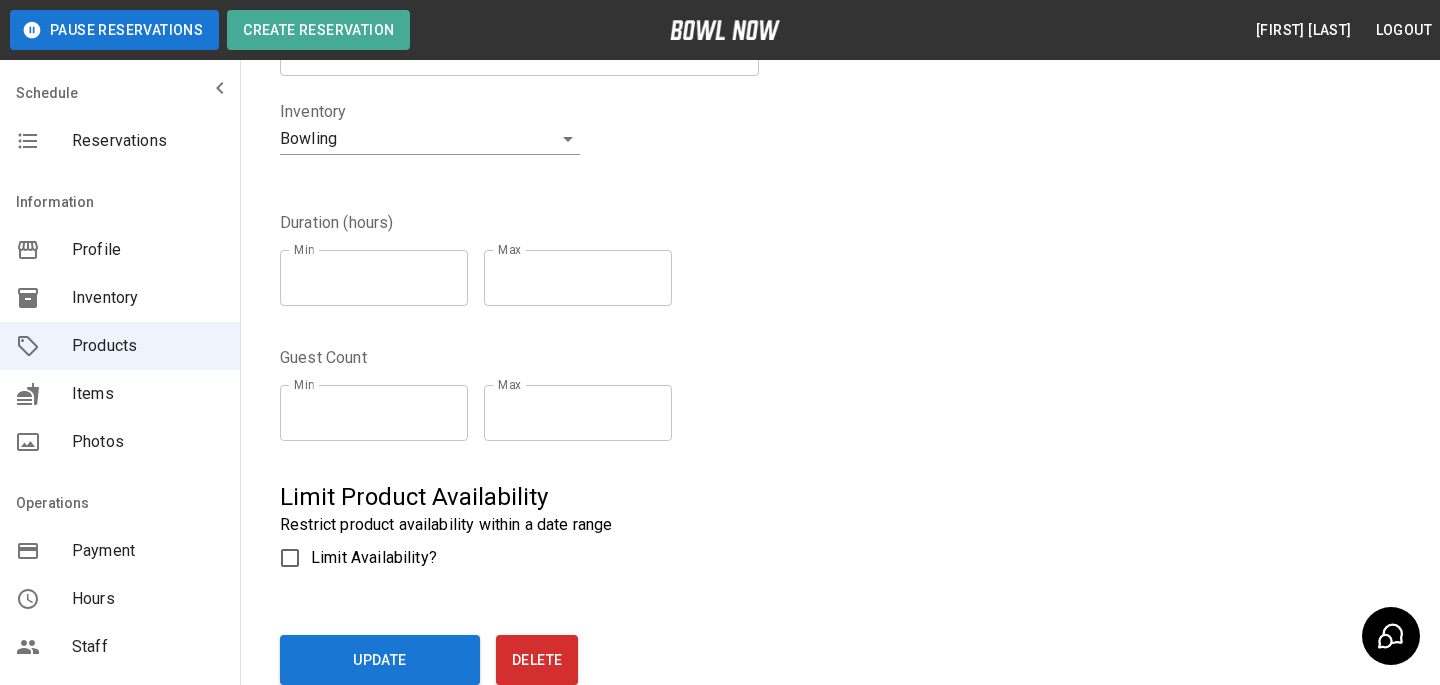 scroll, scrollTop: 0, scrollLeft: 0, axis: both 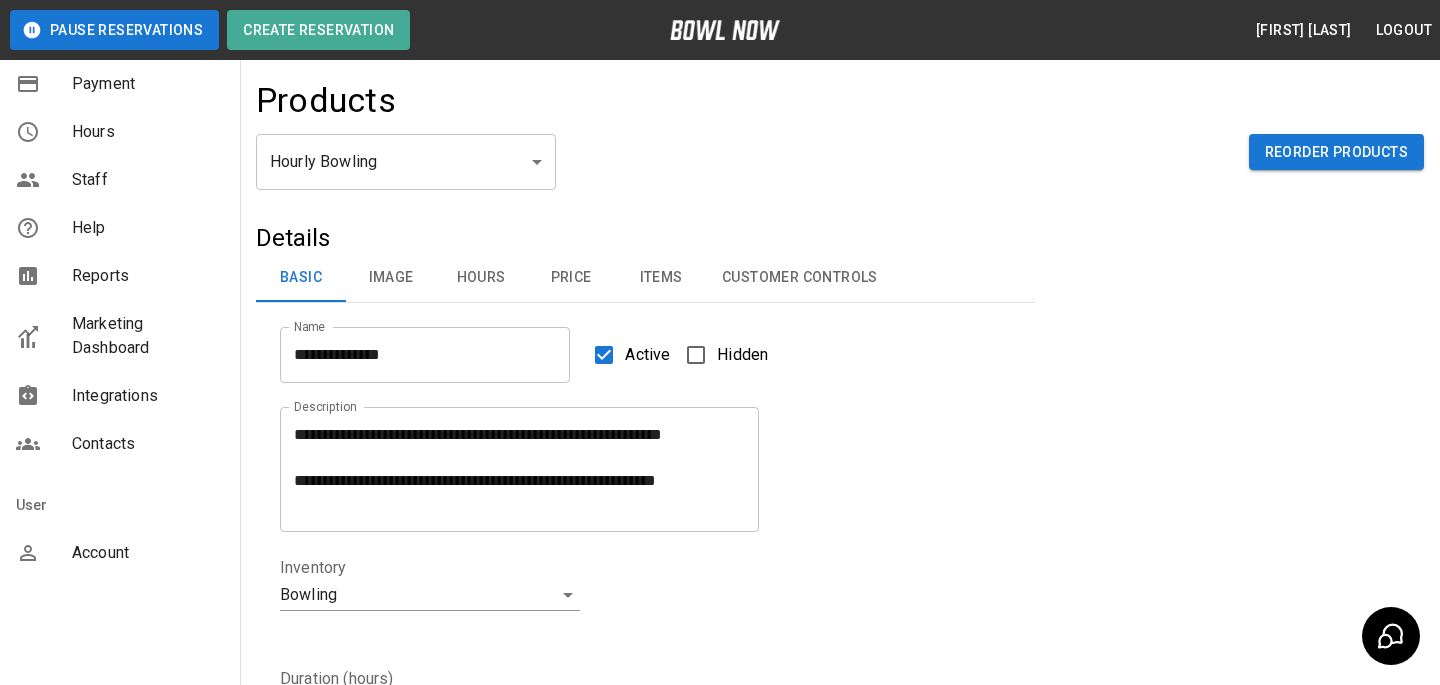 click on "Account" at bounding box center [120, 553] 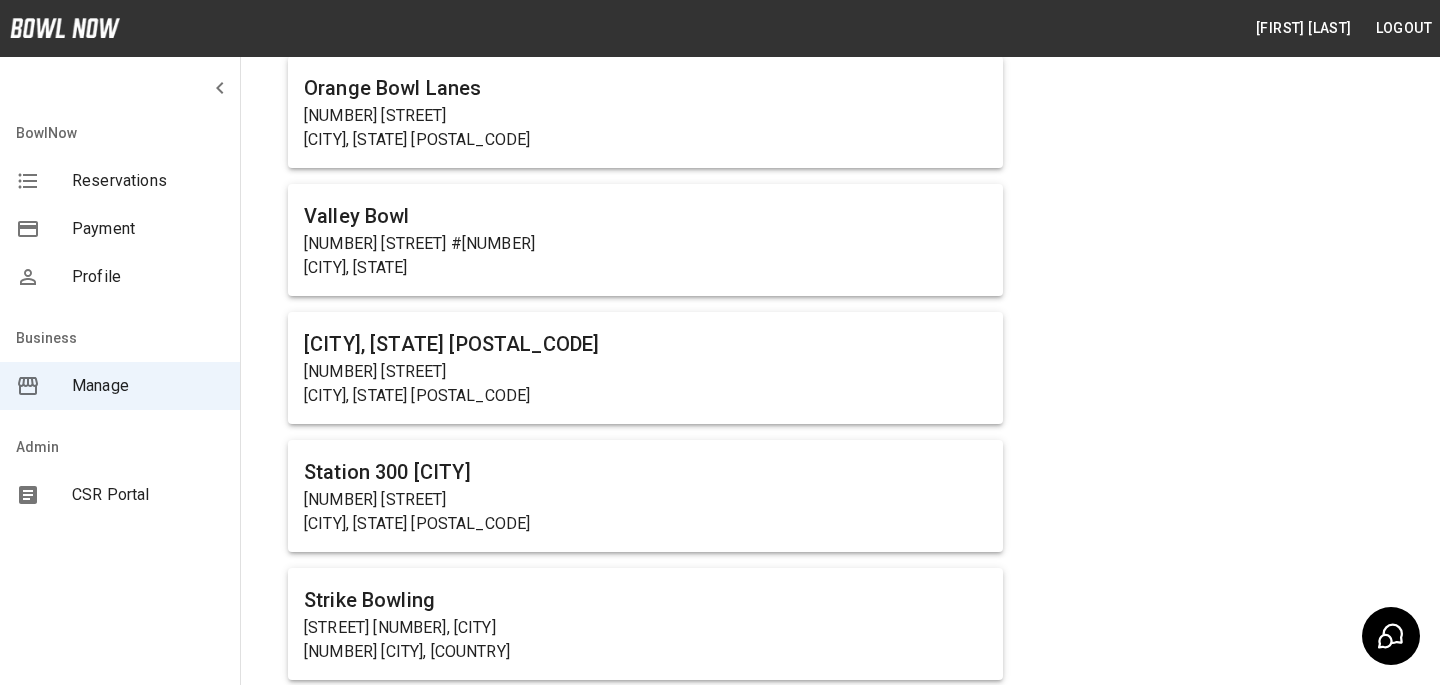 scroll, scrollTop: 1290, scrollLeft: 0, axis: vertical 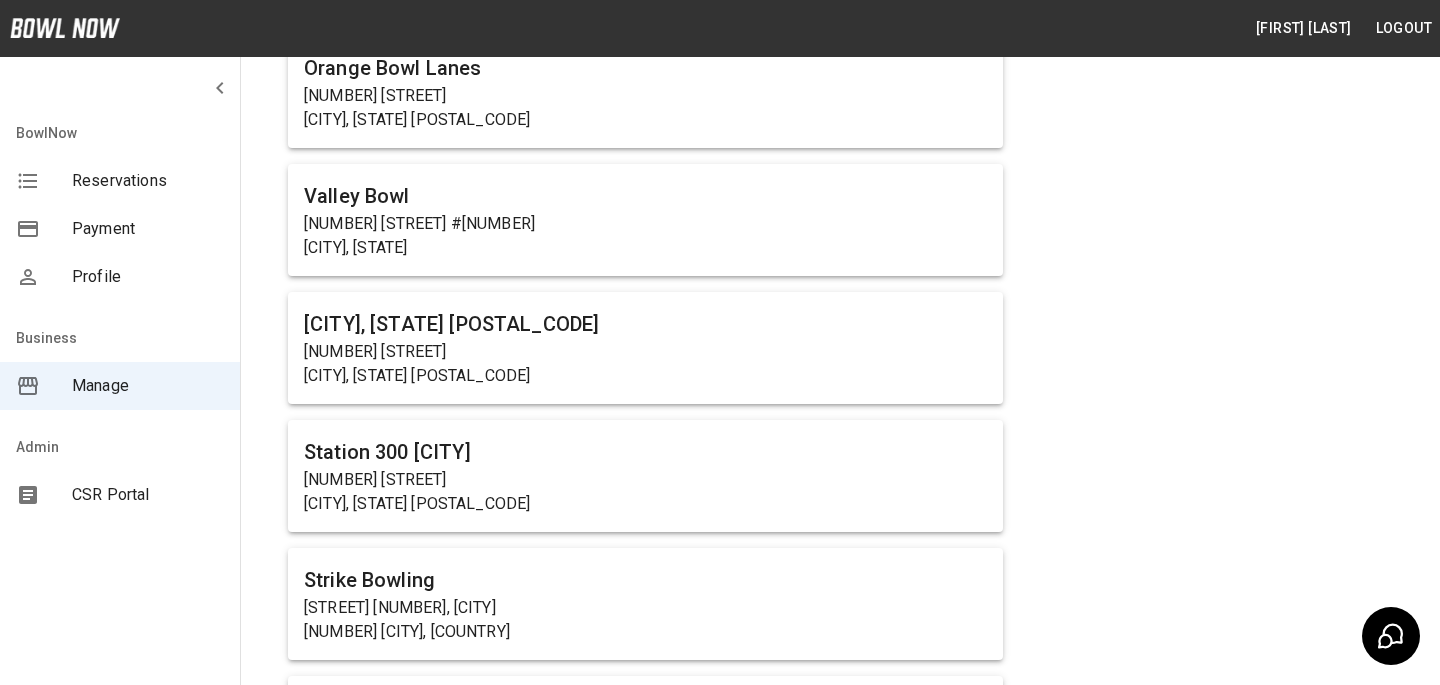 click on "[CITY] [CITY] [NUMBER] [STREET] [CITY], [STATE] [POSTAL_CODE]" at bounding box center [645, 348] 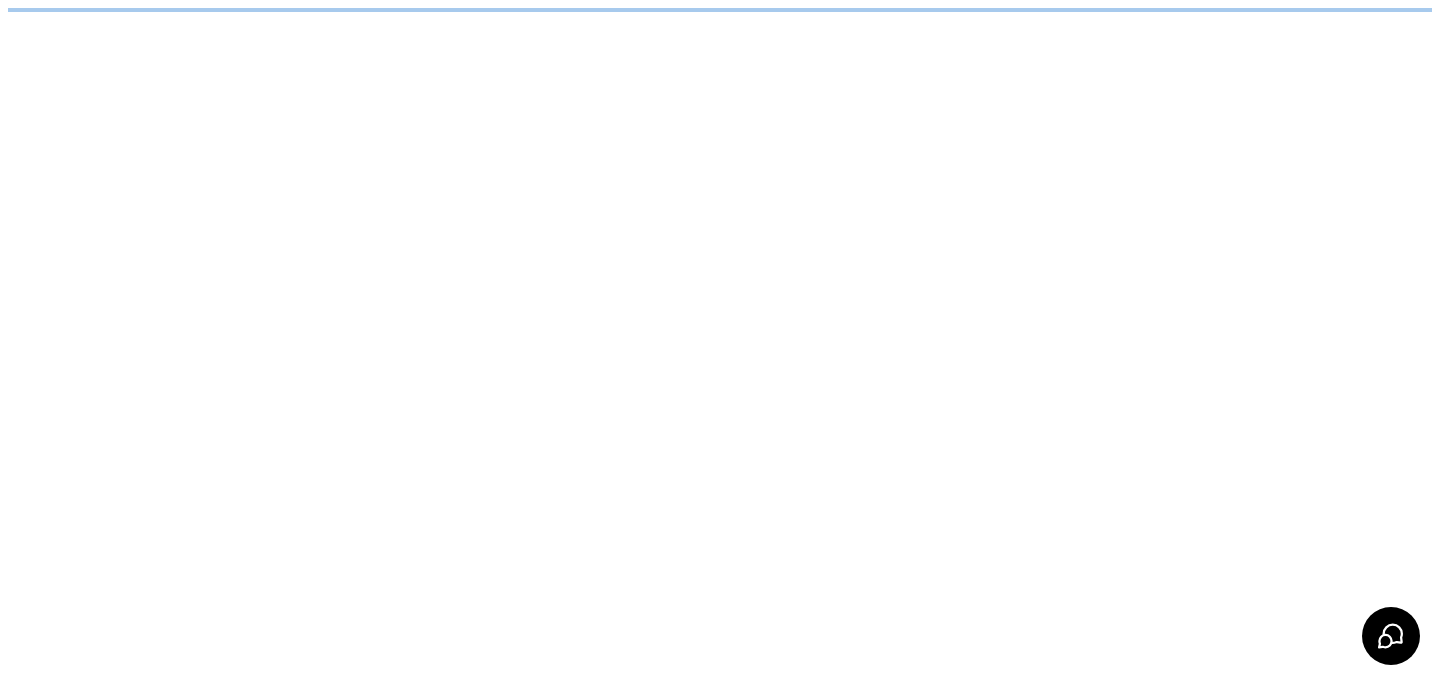 scroll, scrollTop: 0, scrollLeft: 0, axis: both 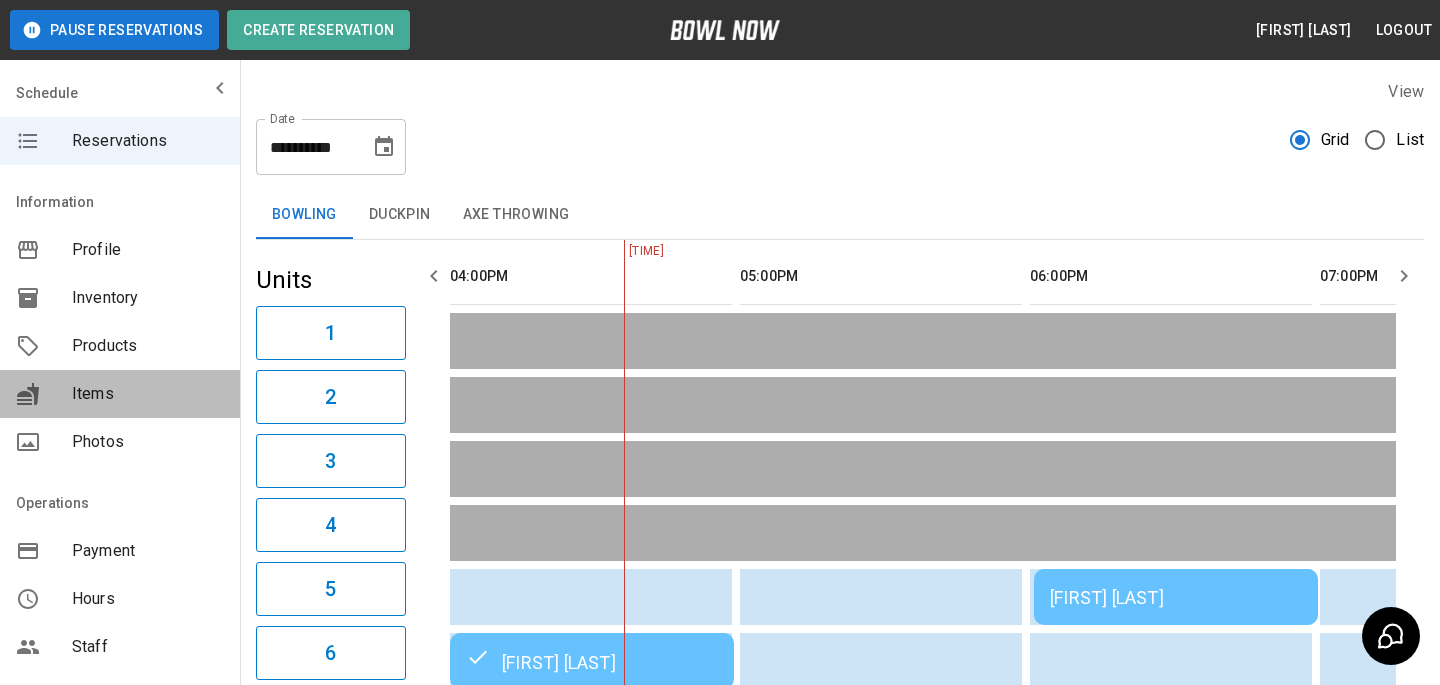 click on "Items" at bounding box center [120, 394] 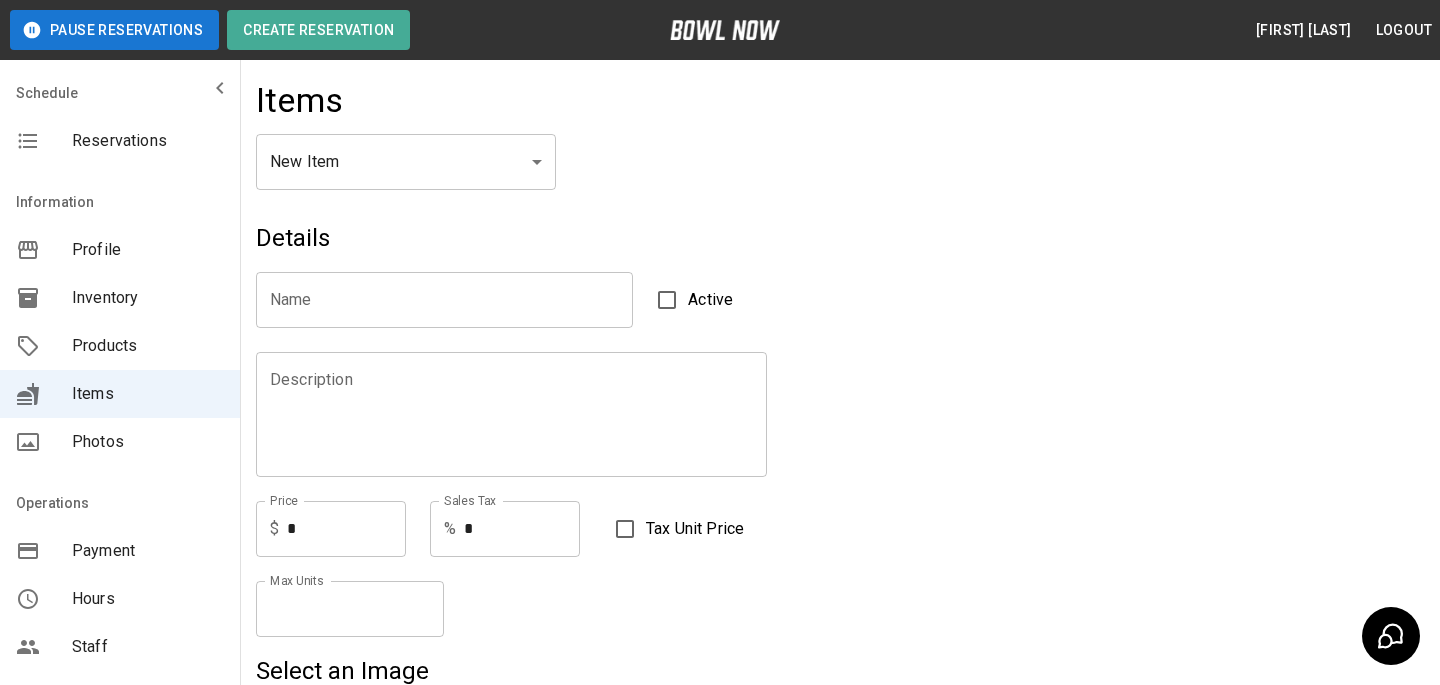 click on "[NUMBER] [STREET]" at bounding box center [720, 768] 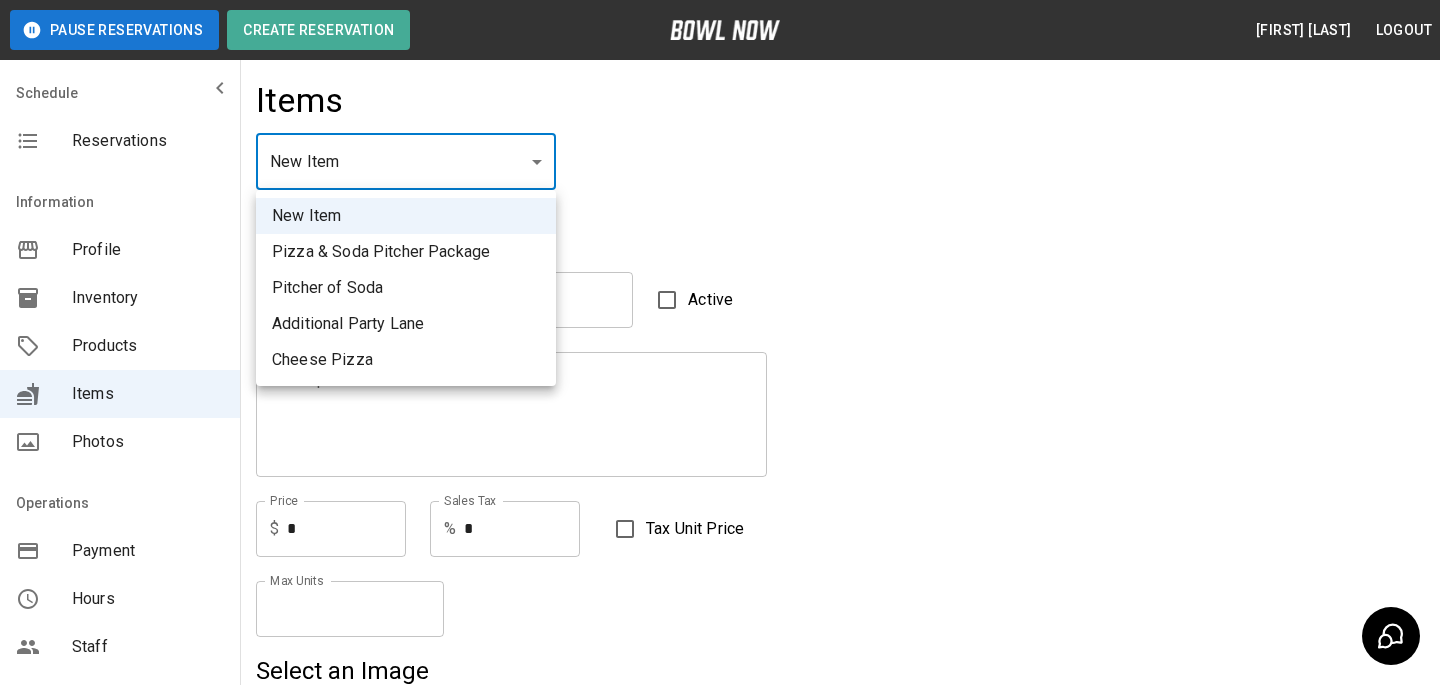 click at bounding box center (720, 342) 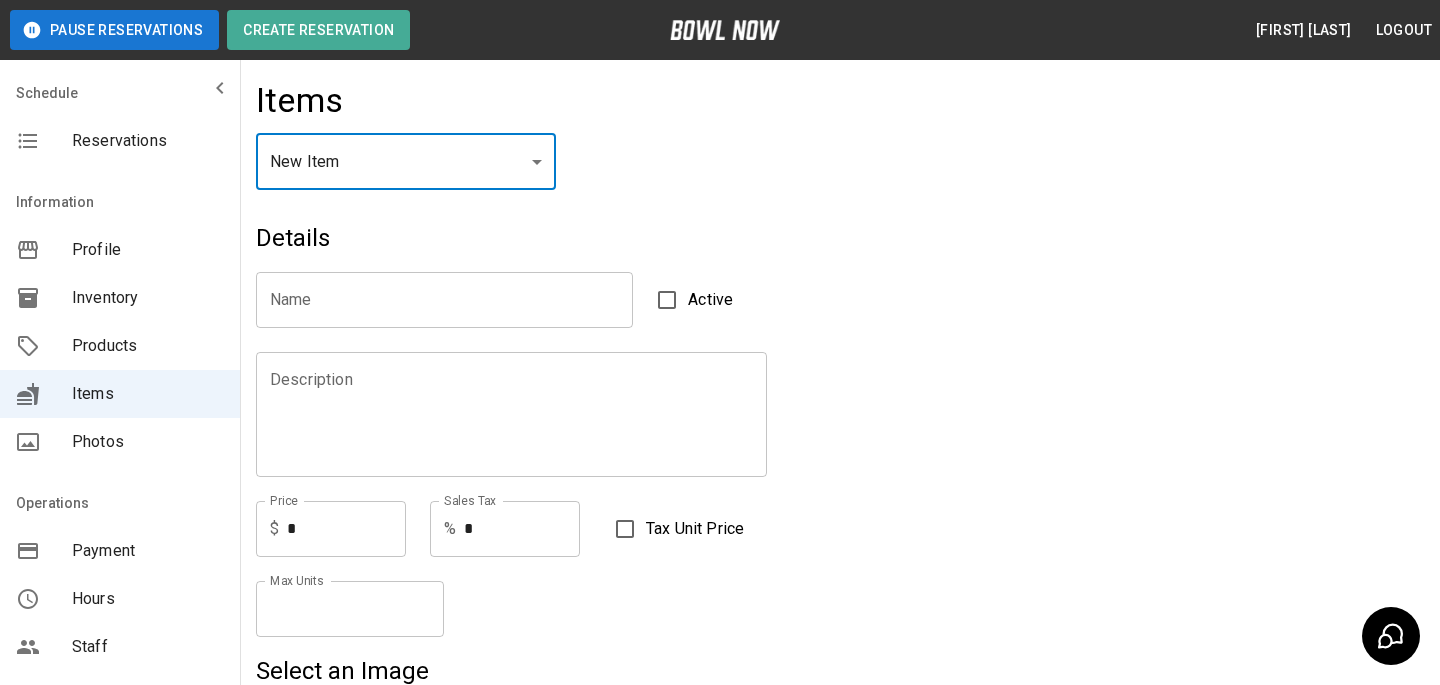 click on "Products" at bounding box center (120, 346) 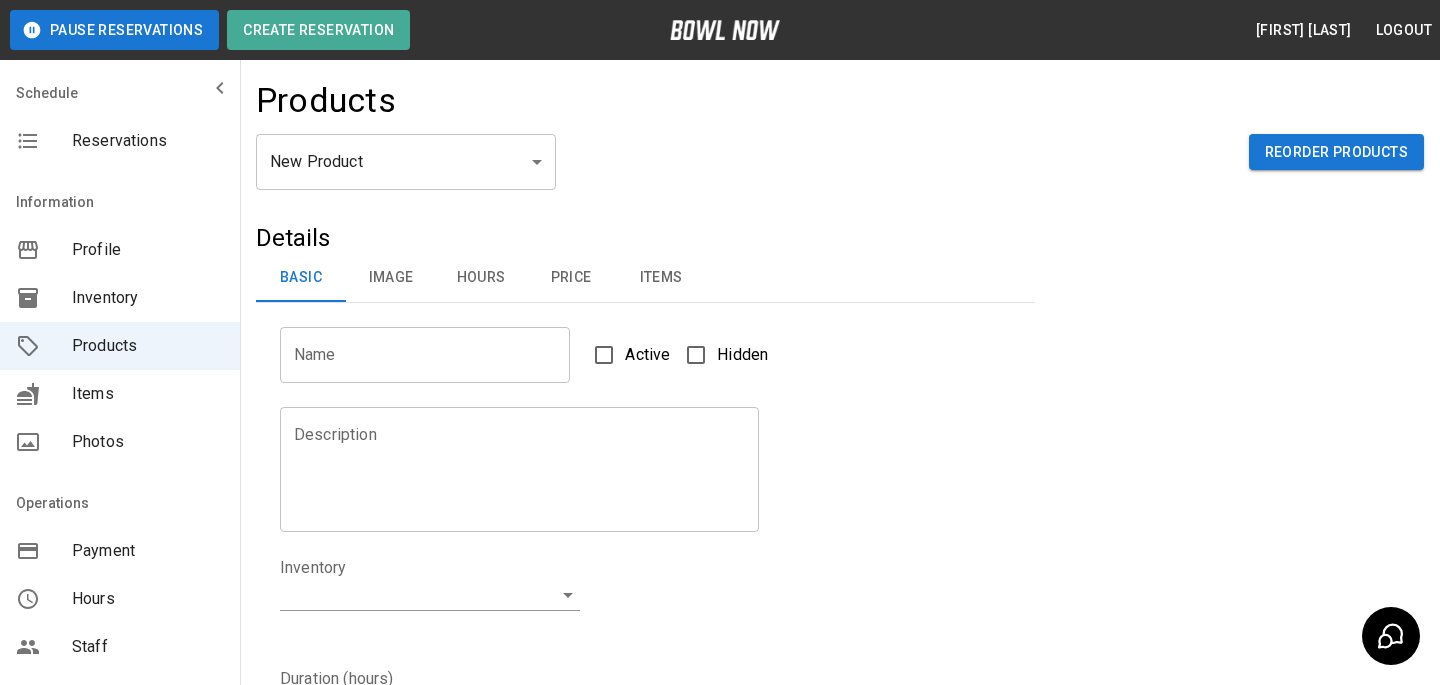click on "[NUMBER] [STREET]" at bounding box center (720, 644) 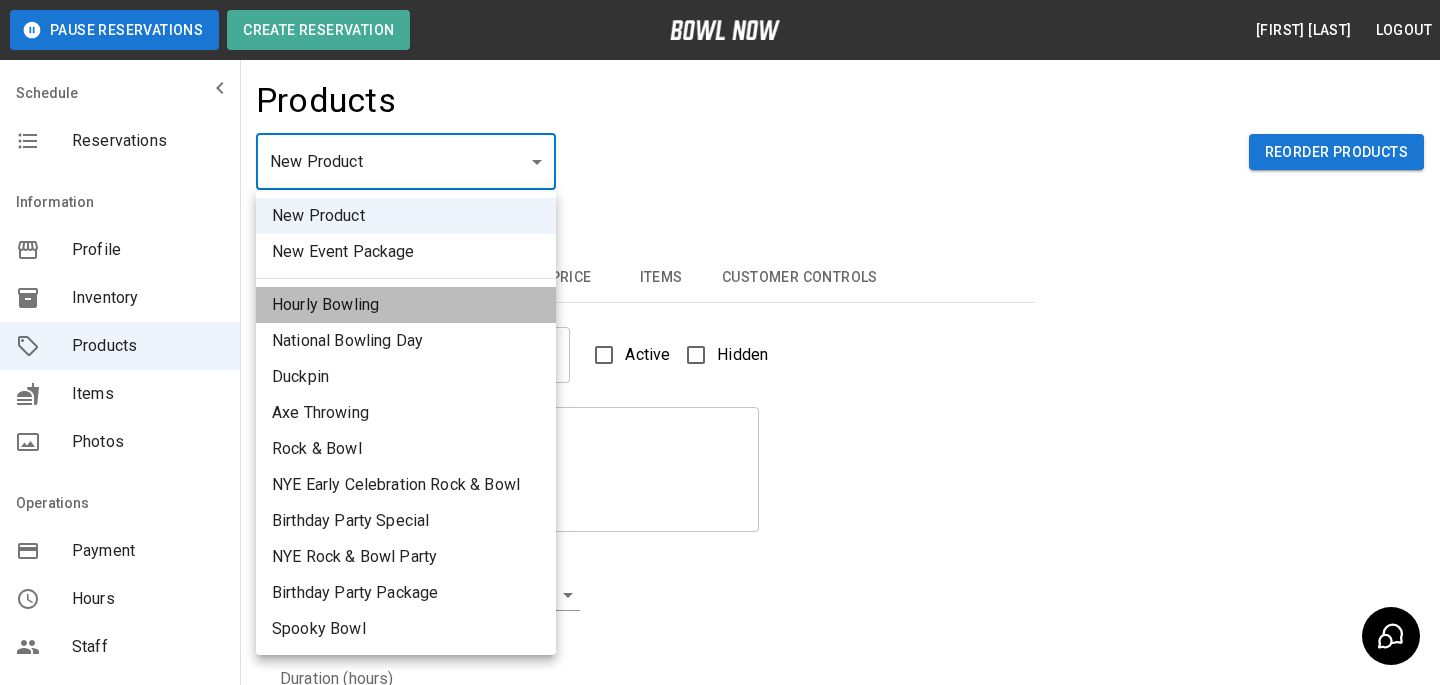 click on "Hourly Bowling" at bounding box center (406, 305) 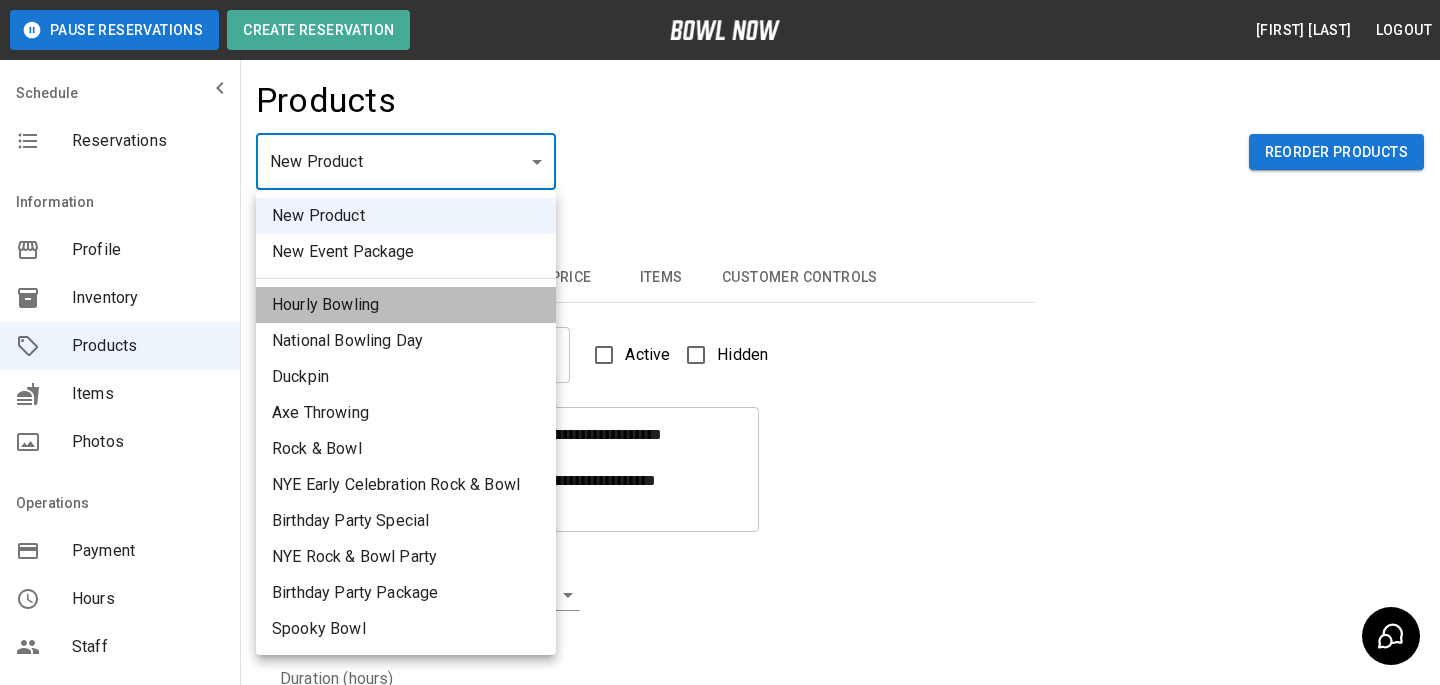 type on "*" 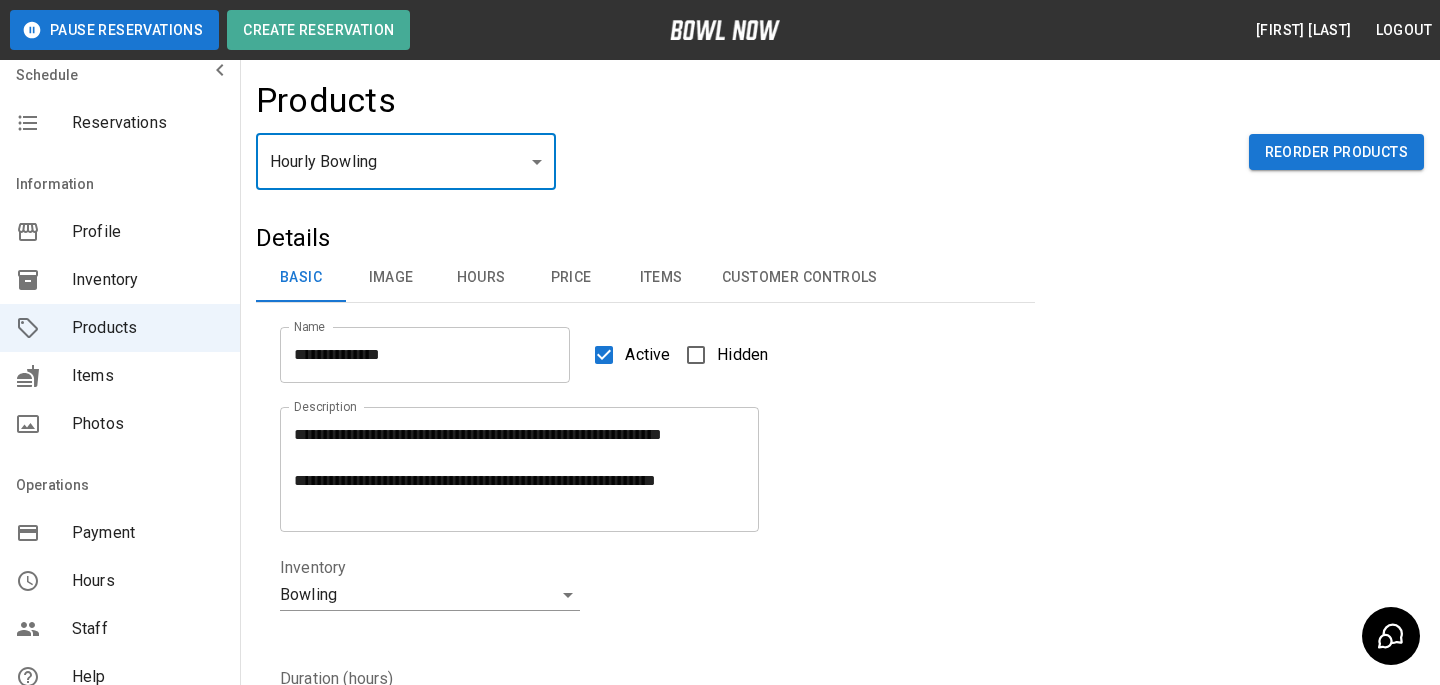 scroll, scrollTop: 22, scrollLeft: 0, axis: vertical 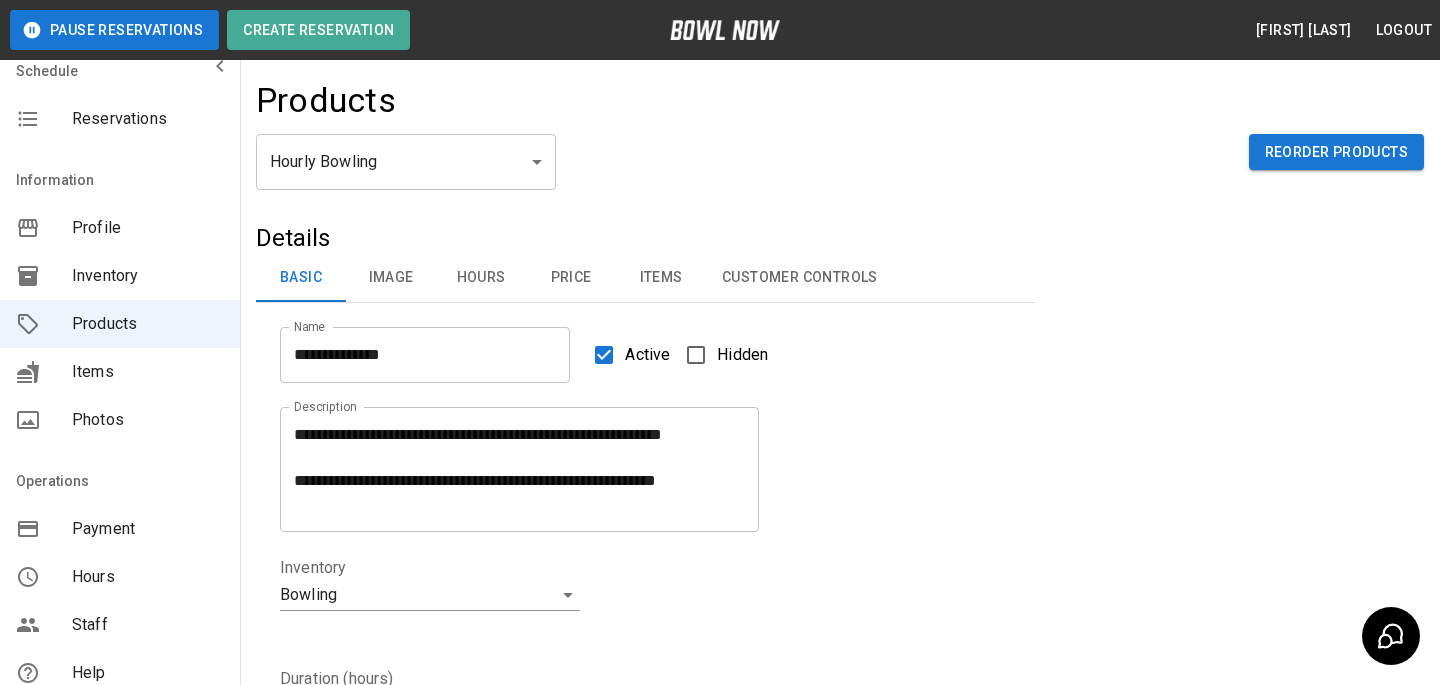 click on "Hourly Bowling   * ​ Reorder Products" at bounding box center [840, 178] 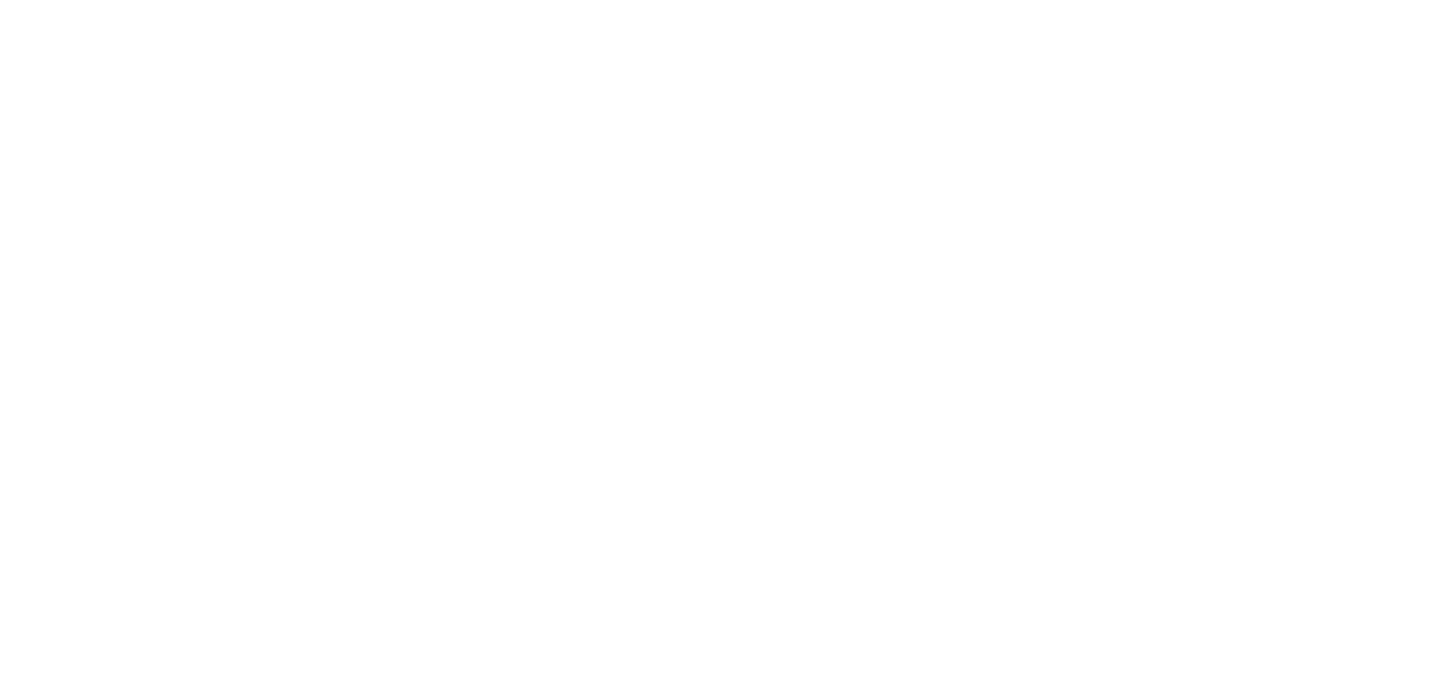 scroll, scrollTop: 0, scrollLeft: 0, axis: both 